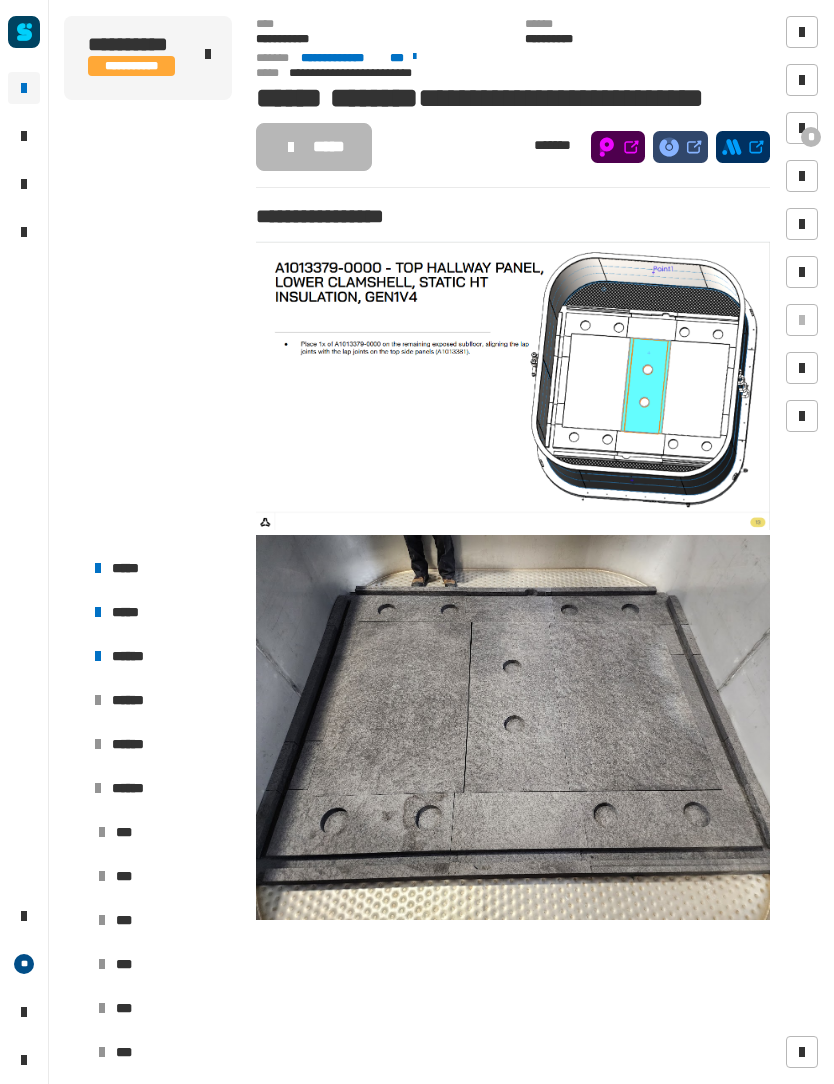 scroll, scrollTop: 0, scrollLeft: 0, axis: both 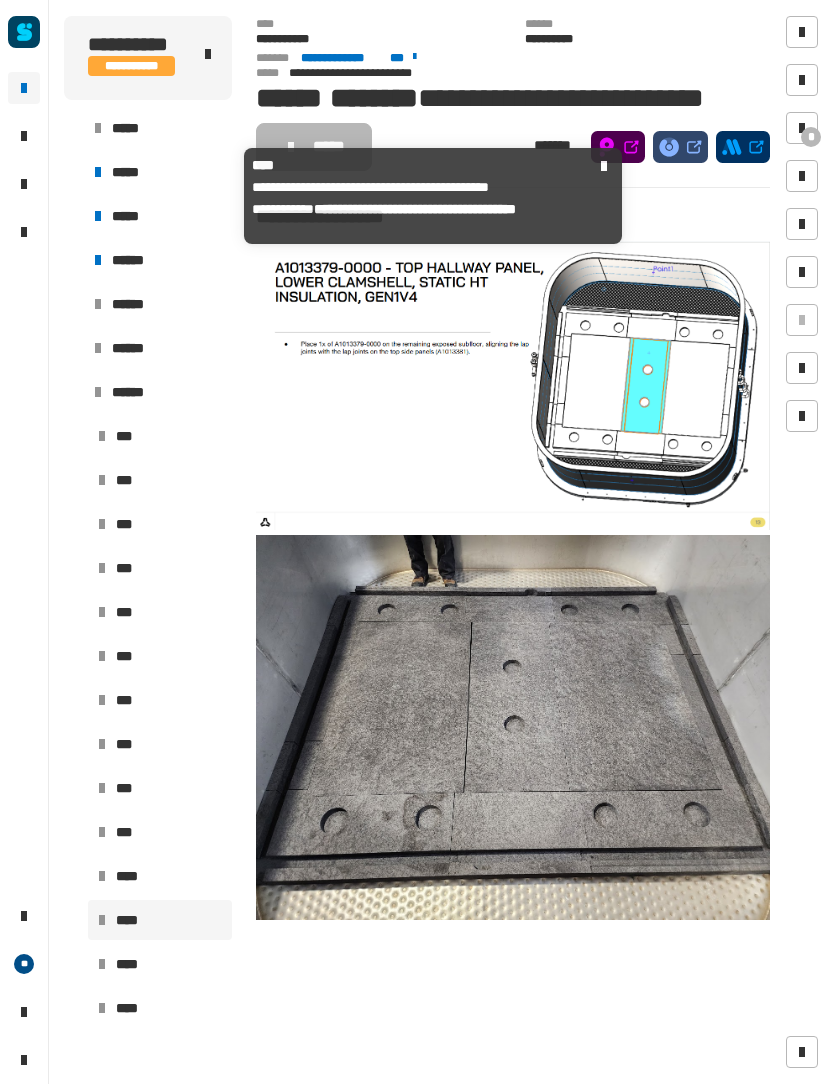 click on "*****" at bounding box center (133, 172) 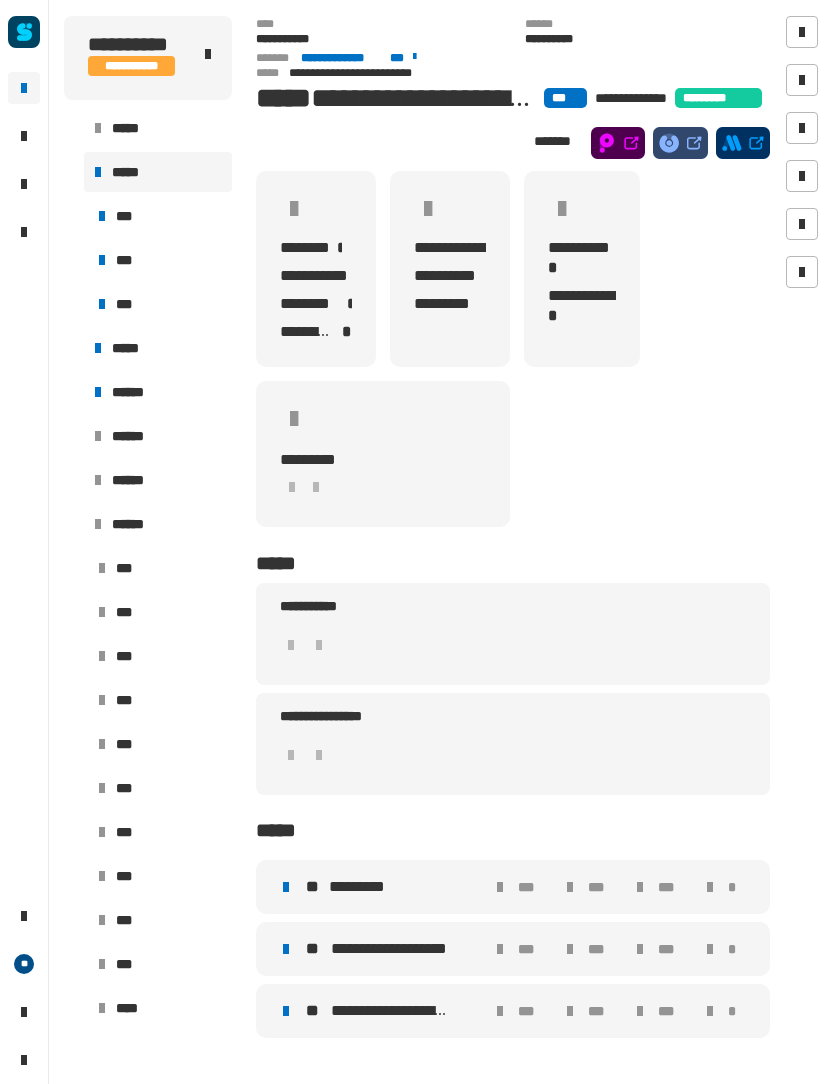 click on "*****" at bounding box center [158, 348] 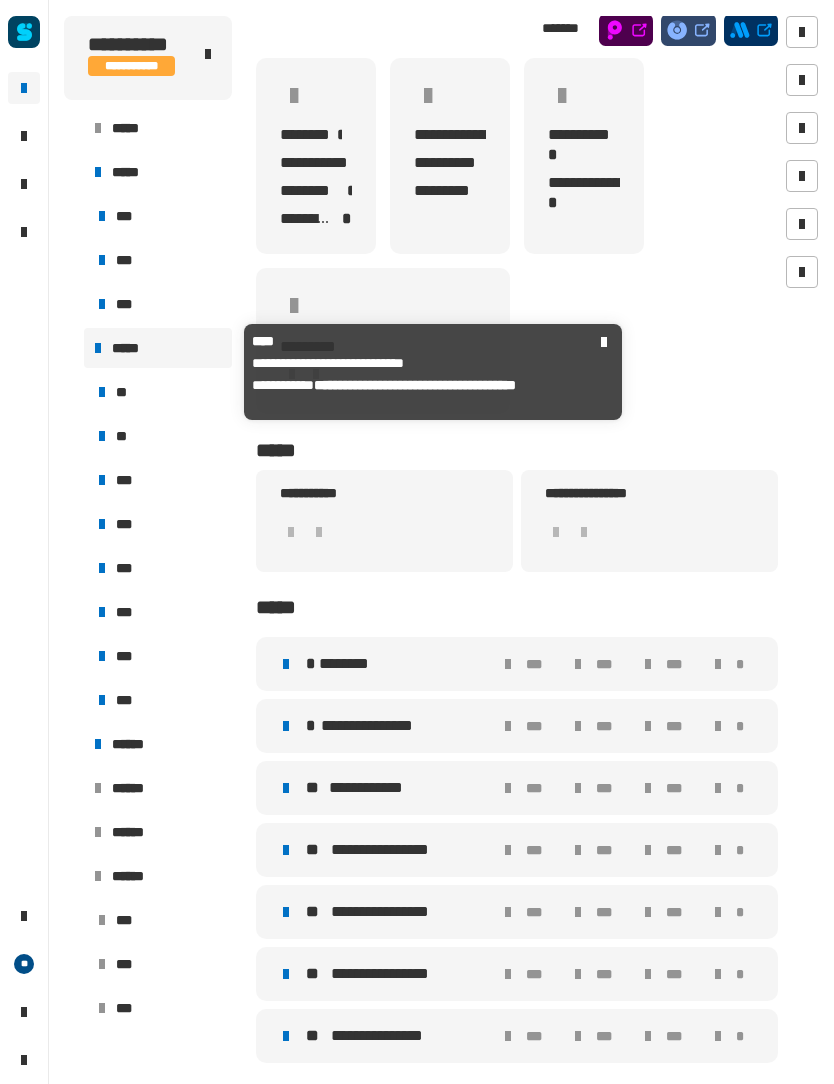 scroll, scrollTop: 112, scrollLeft: 0, axis: vertical 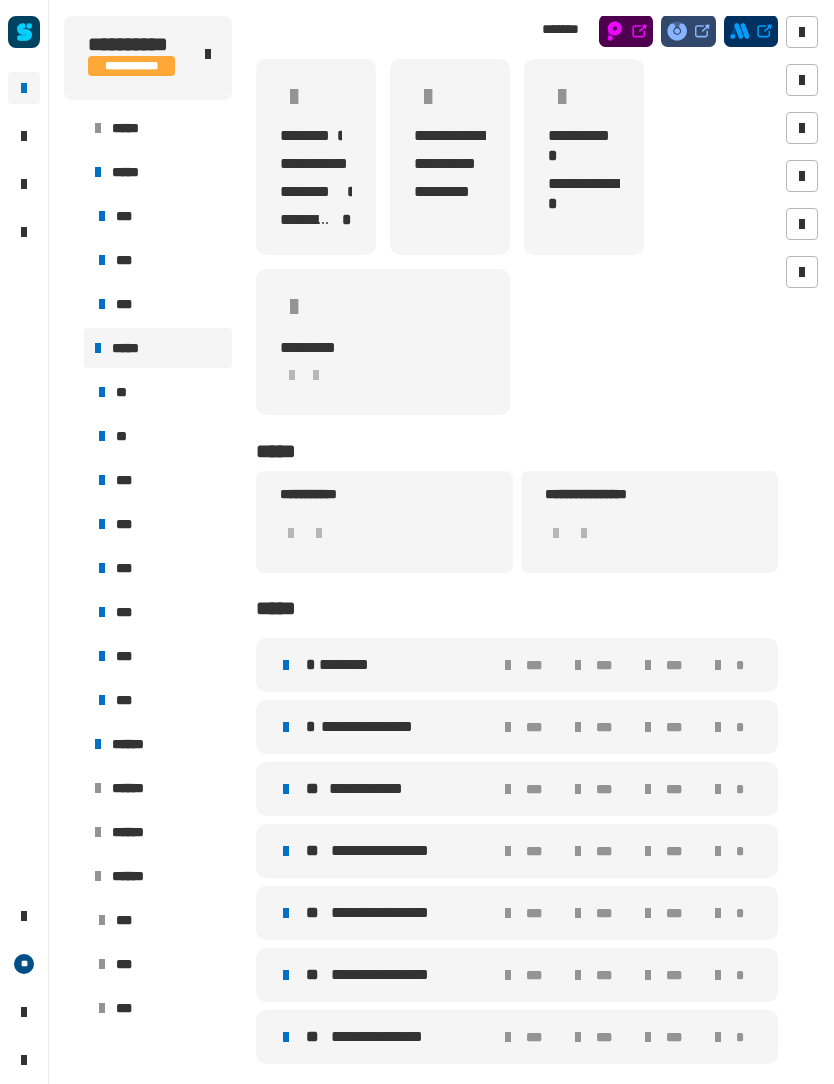 click on "********" at bounding box center (388, 665) 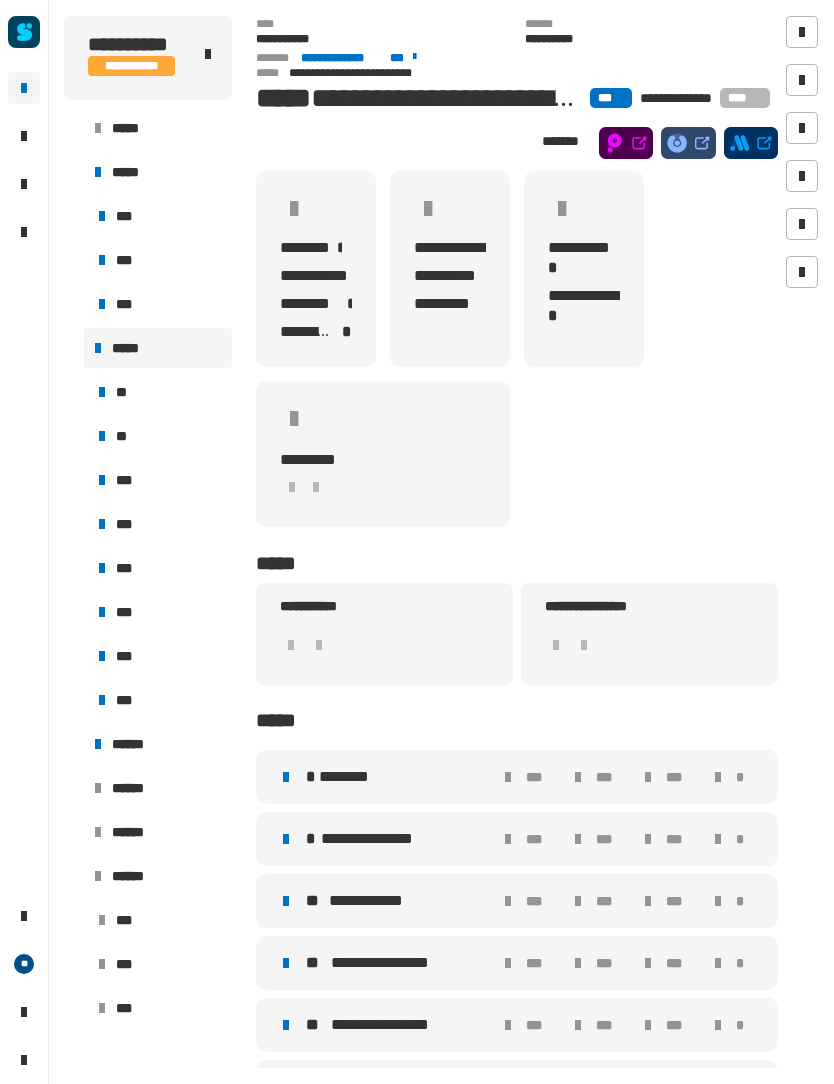 scroll, scrollTop: 0, scrollLeft: 0, axis: both 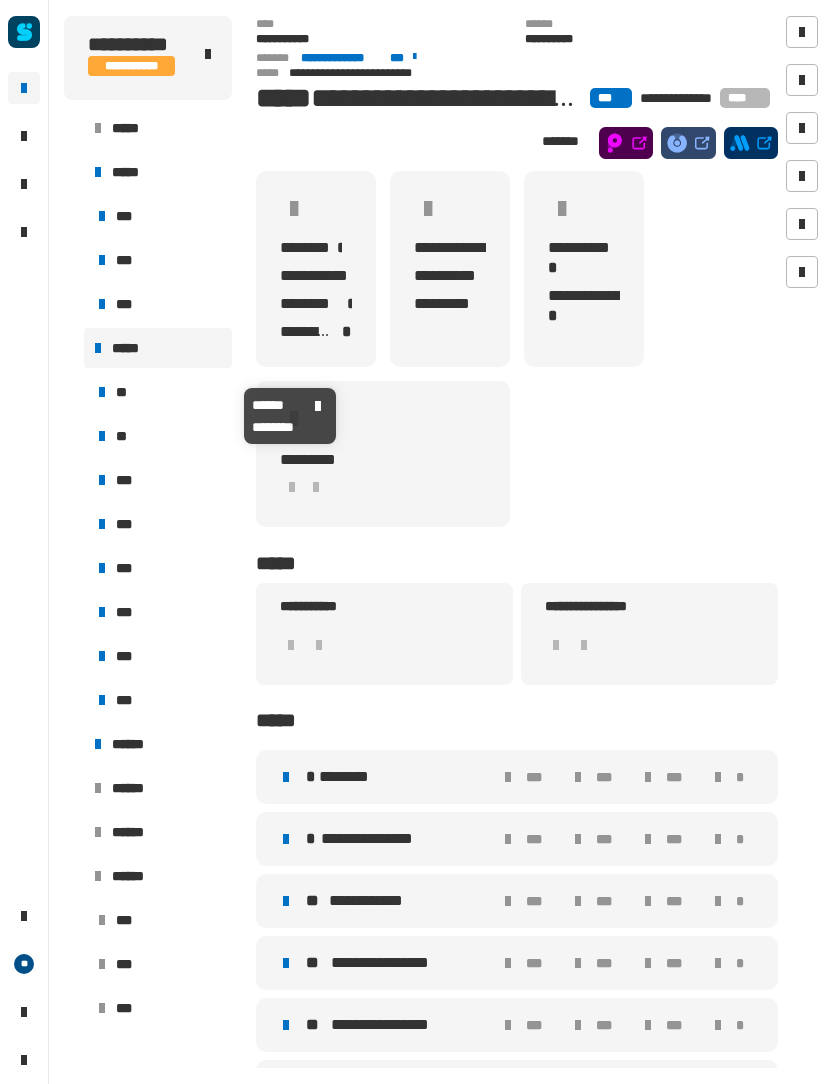 click on "**" at bounding box center [160, 392] 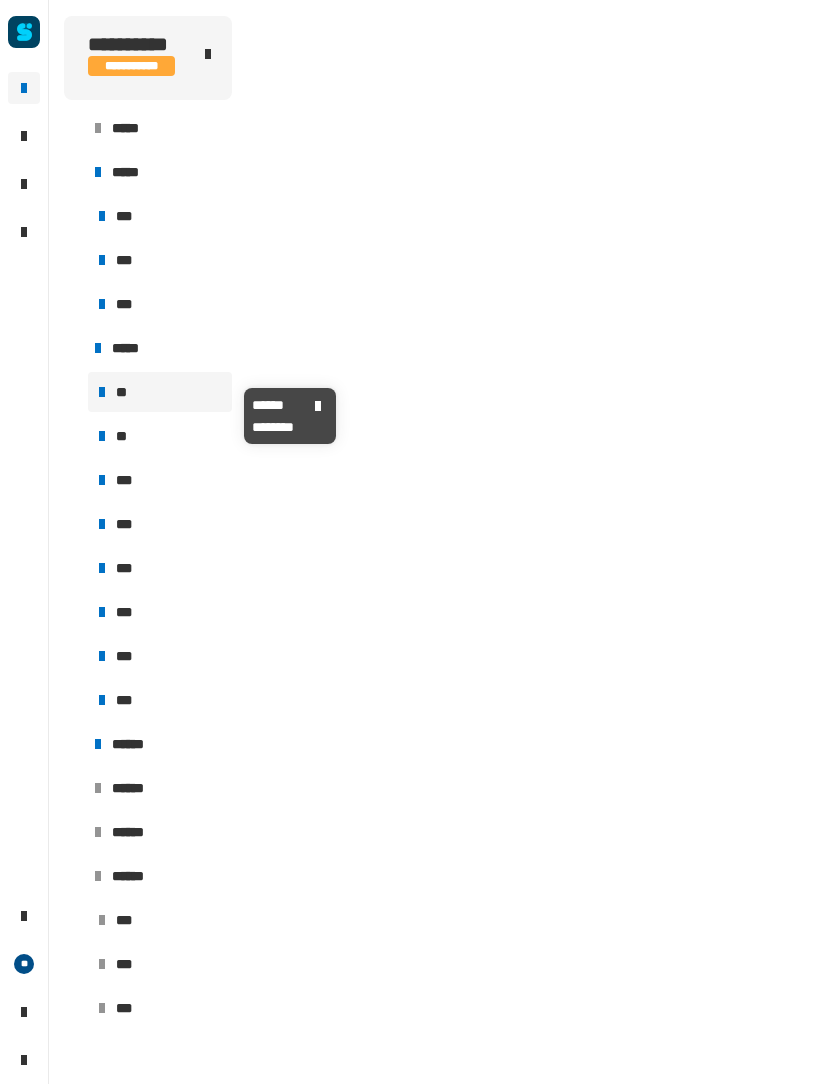 scroll, scrollTop: 170, scrollLeft: 0, axis: vertical 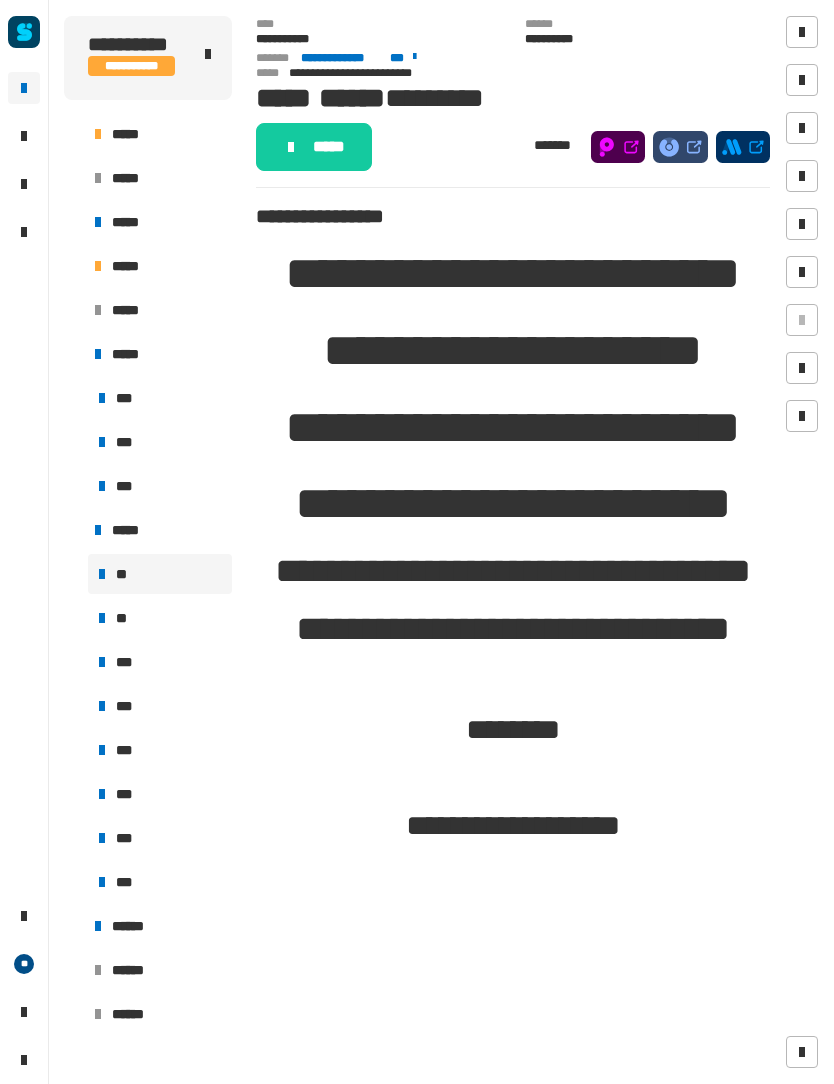 click on "*****" 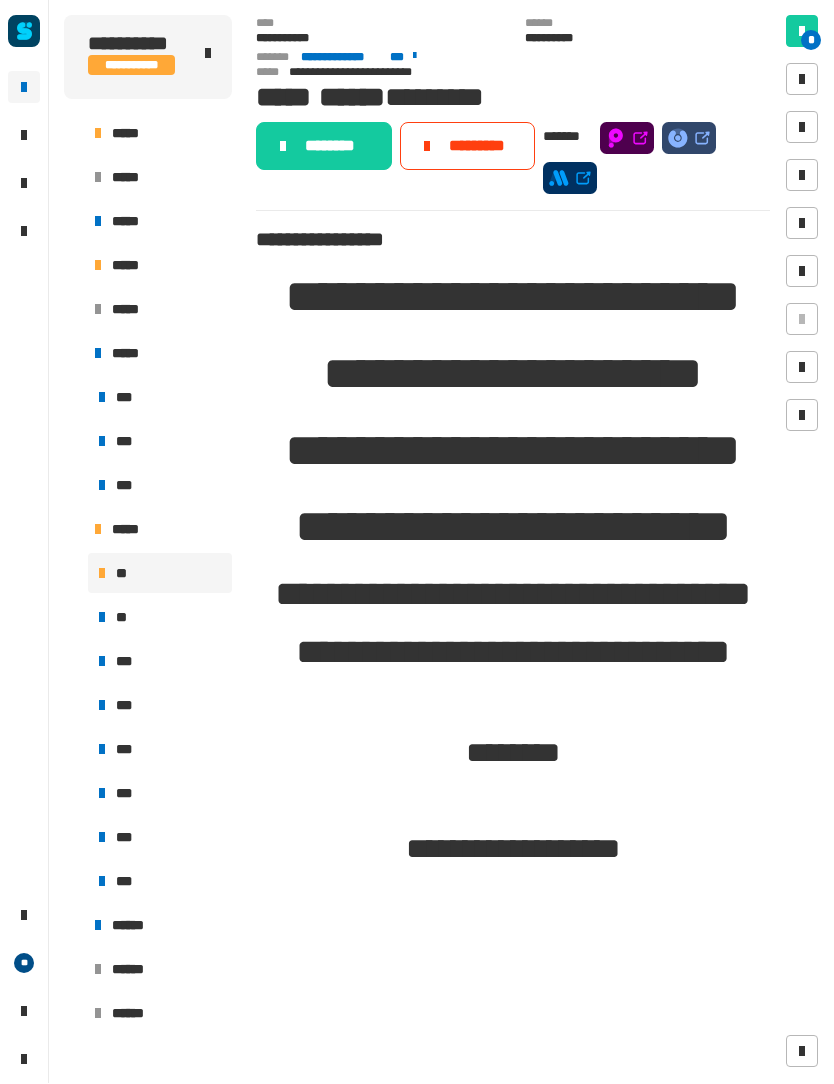 click on "********" 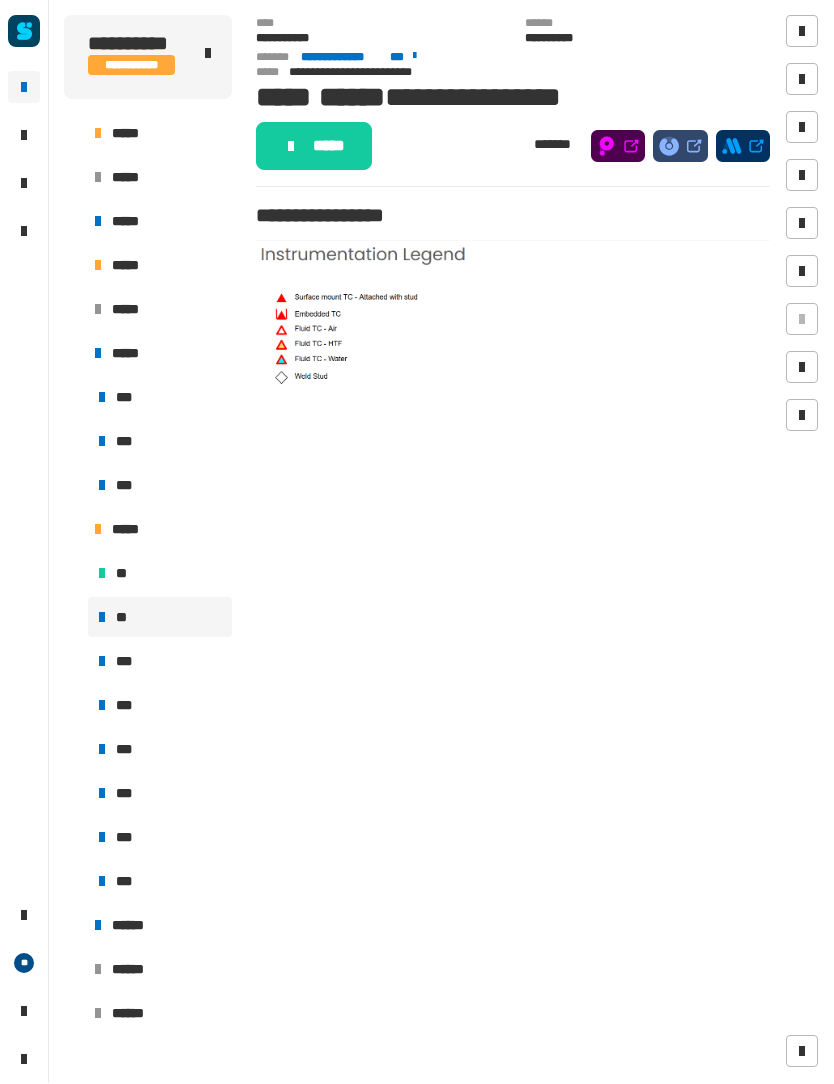 click on "*****" 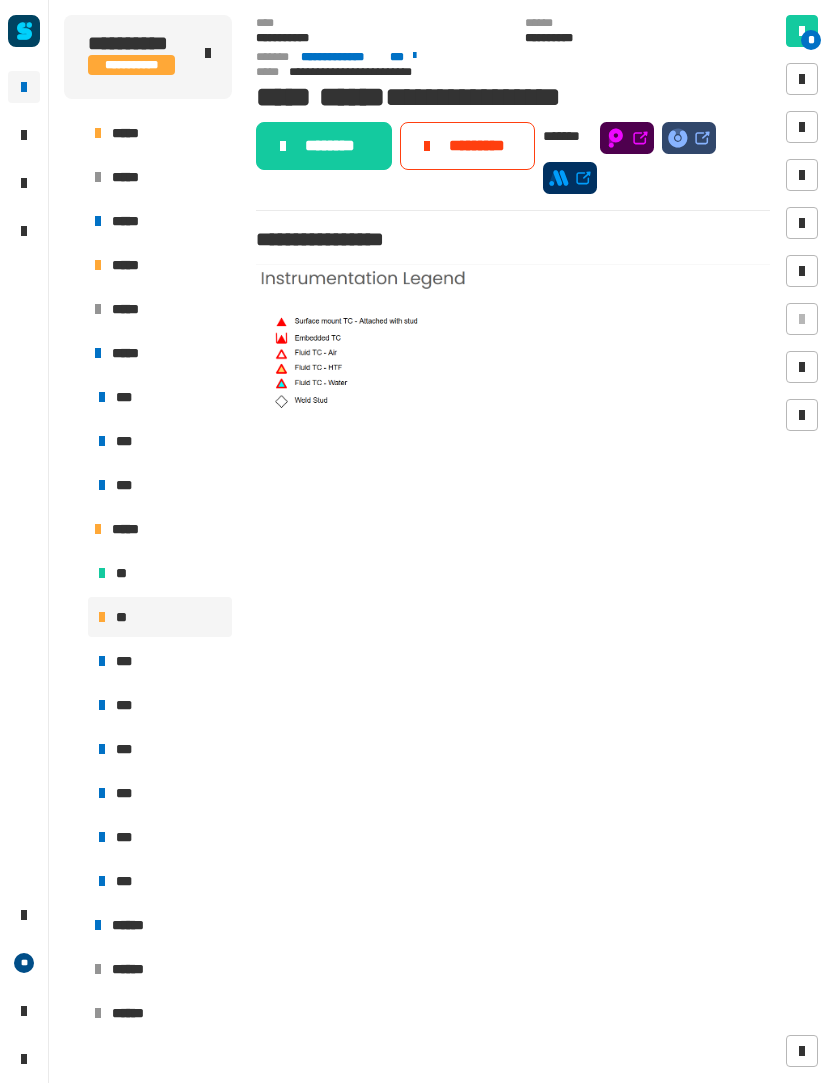 click on "********" 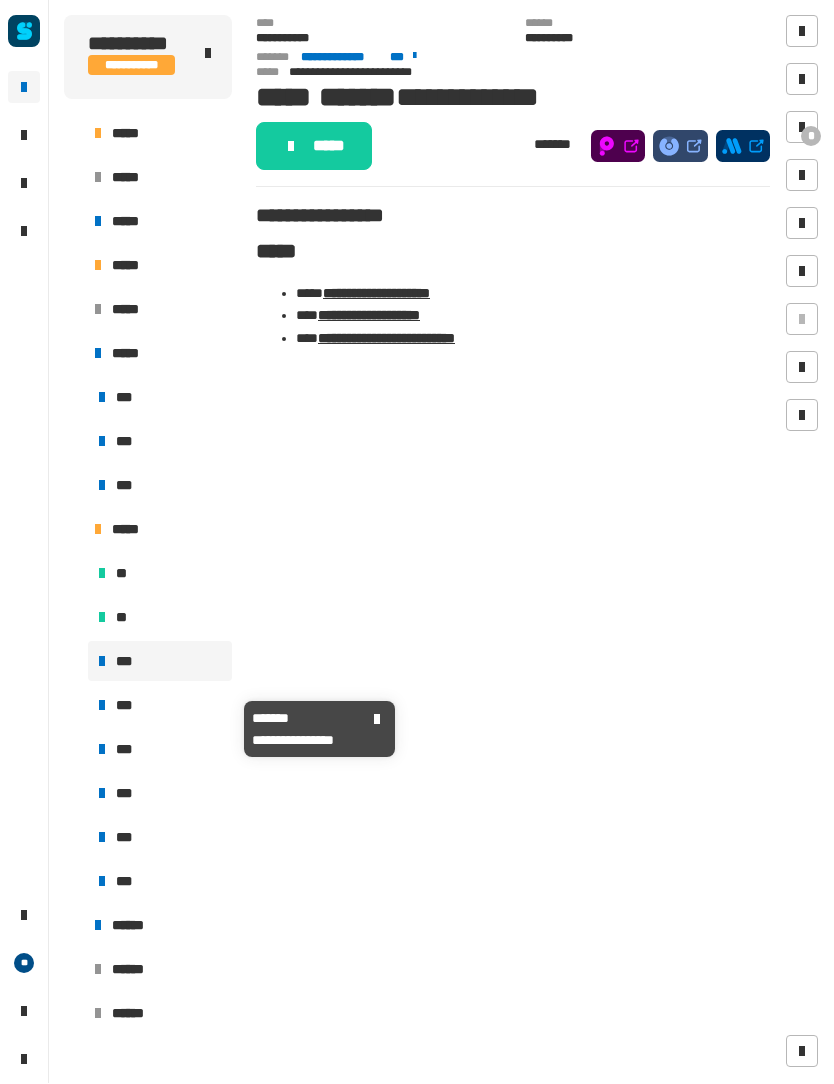 click on "***" at bounding box center [160, 706] 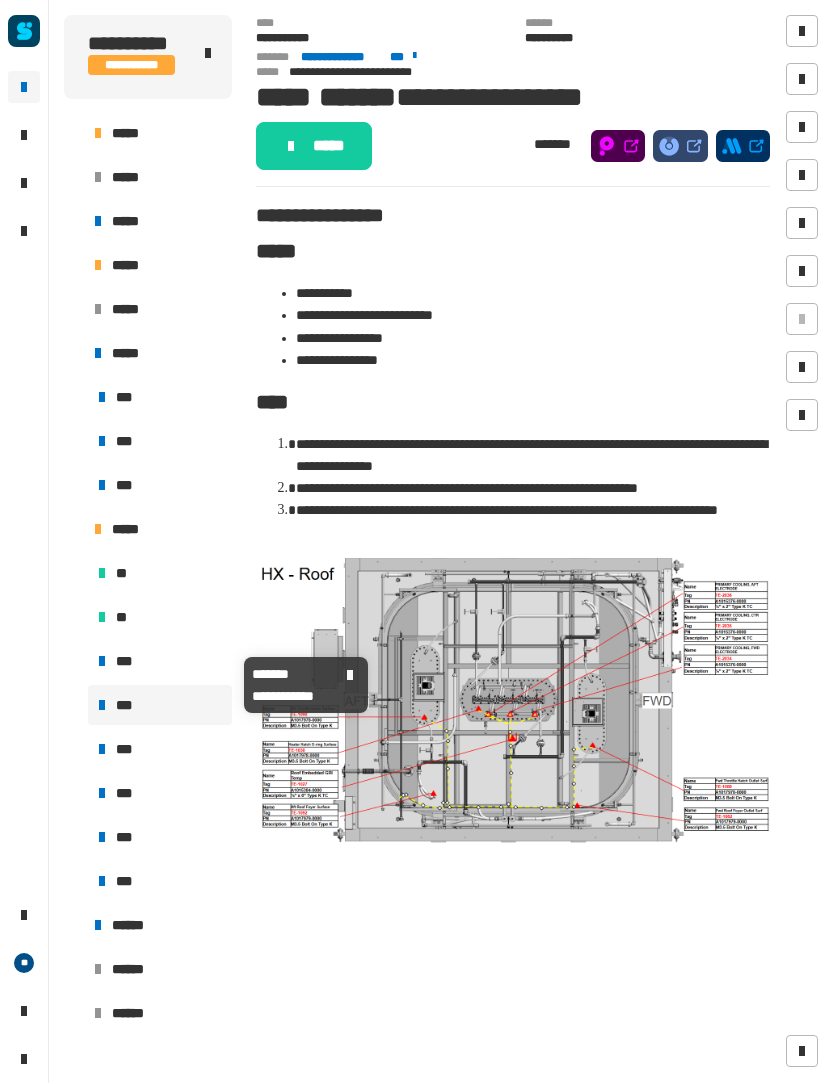 click on "***" at bounding box center (160, 662) 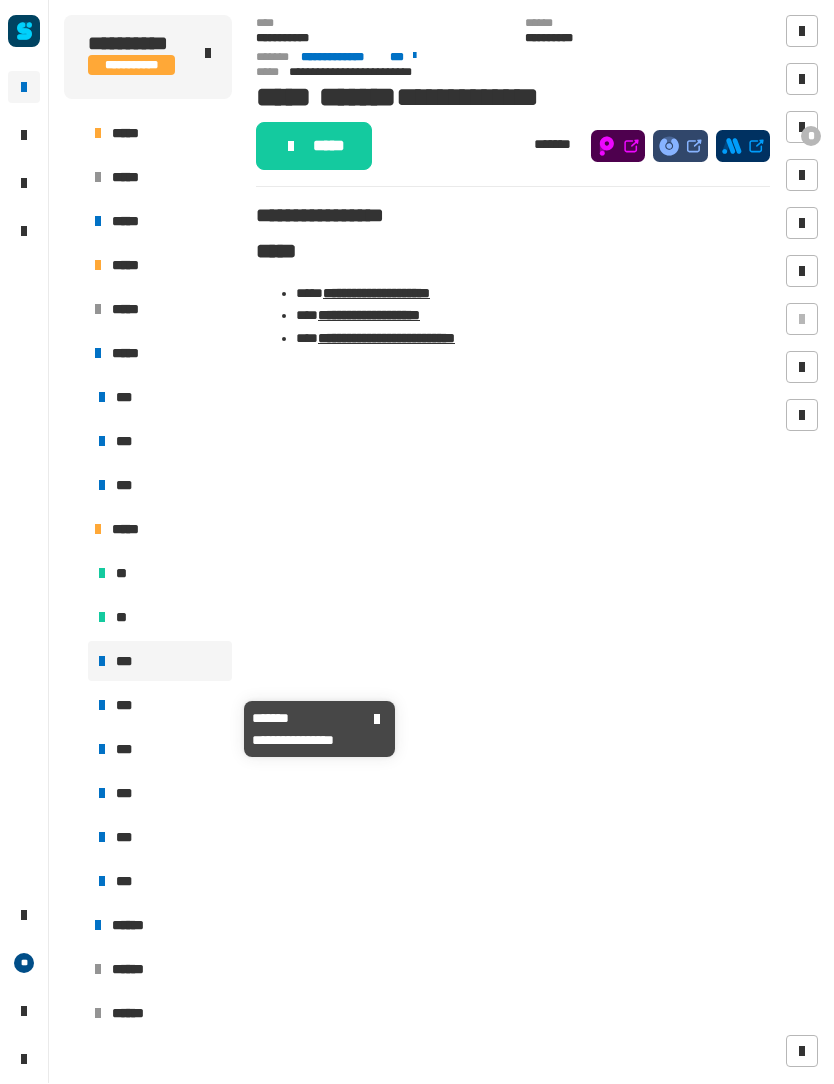 click on "***" at bounding box center [160, 706] 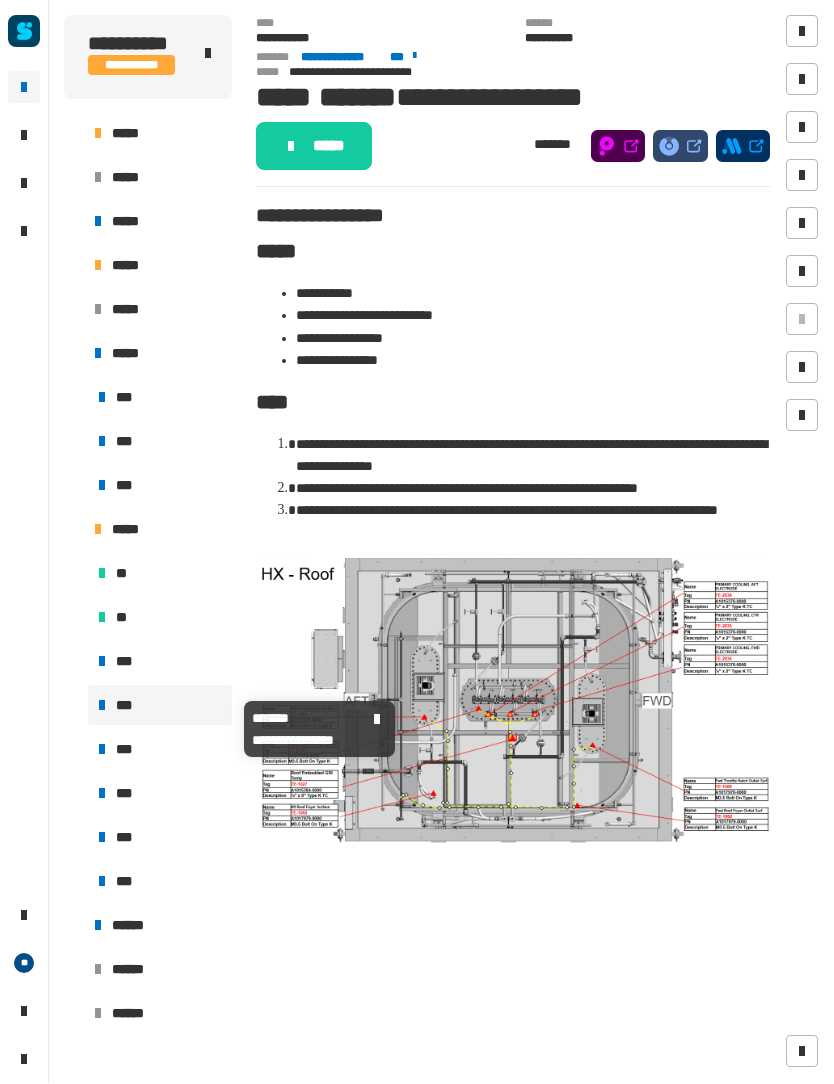 click on "***" at bounding box center (160, 706) 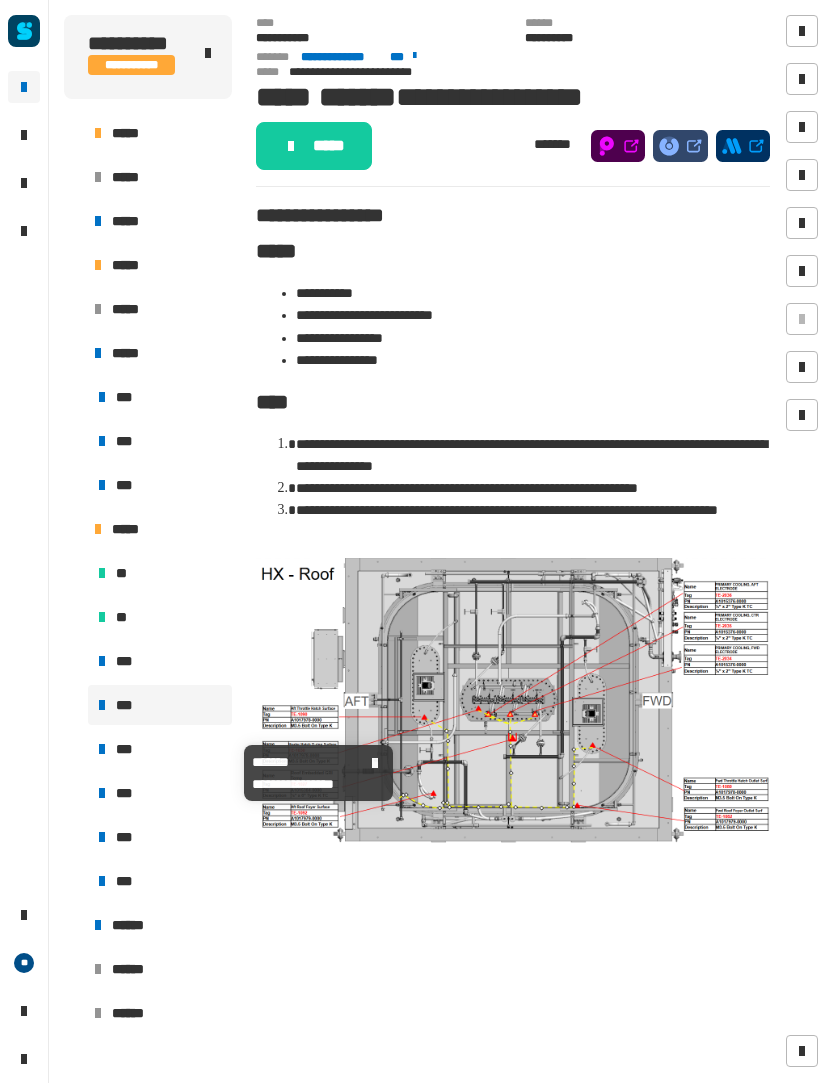 click on "***" at bounding box center (160, 750) 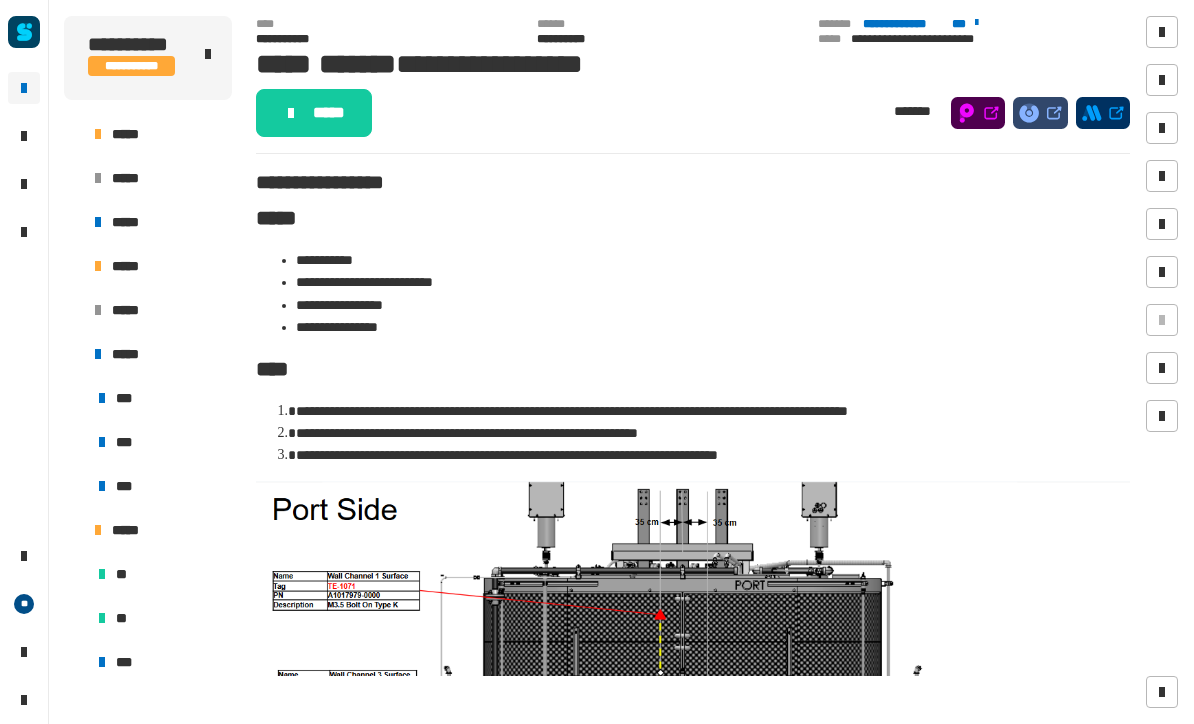 click 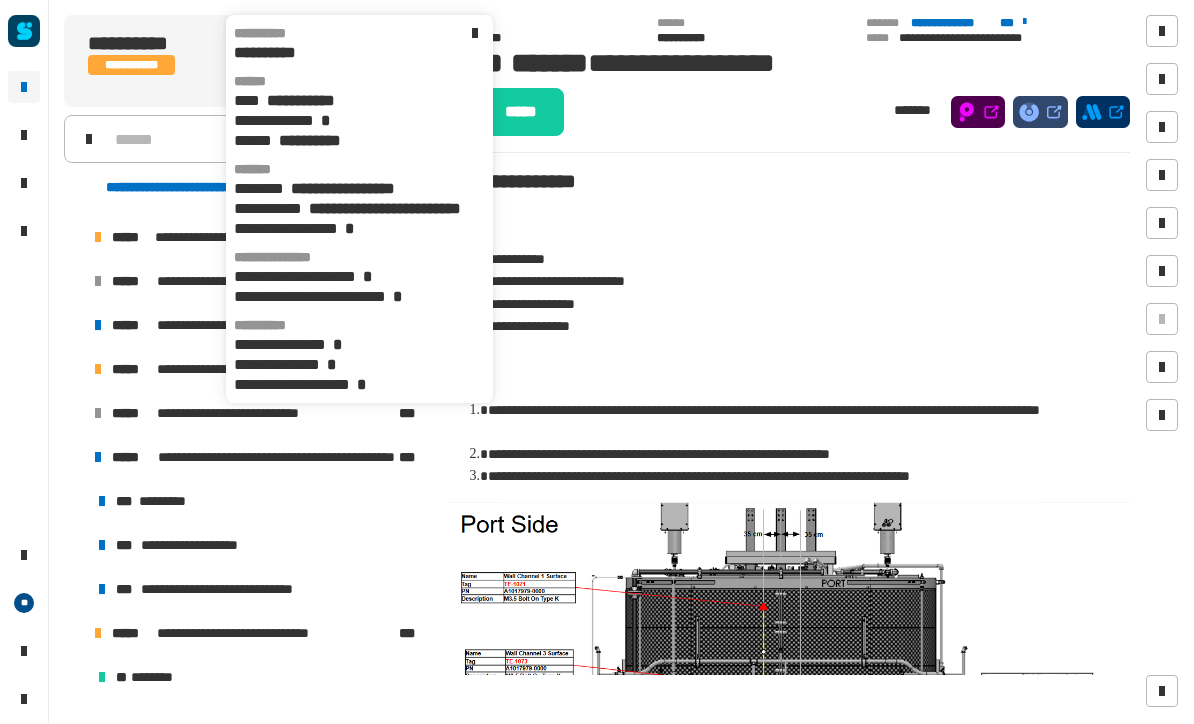 click on "**********" 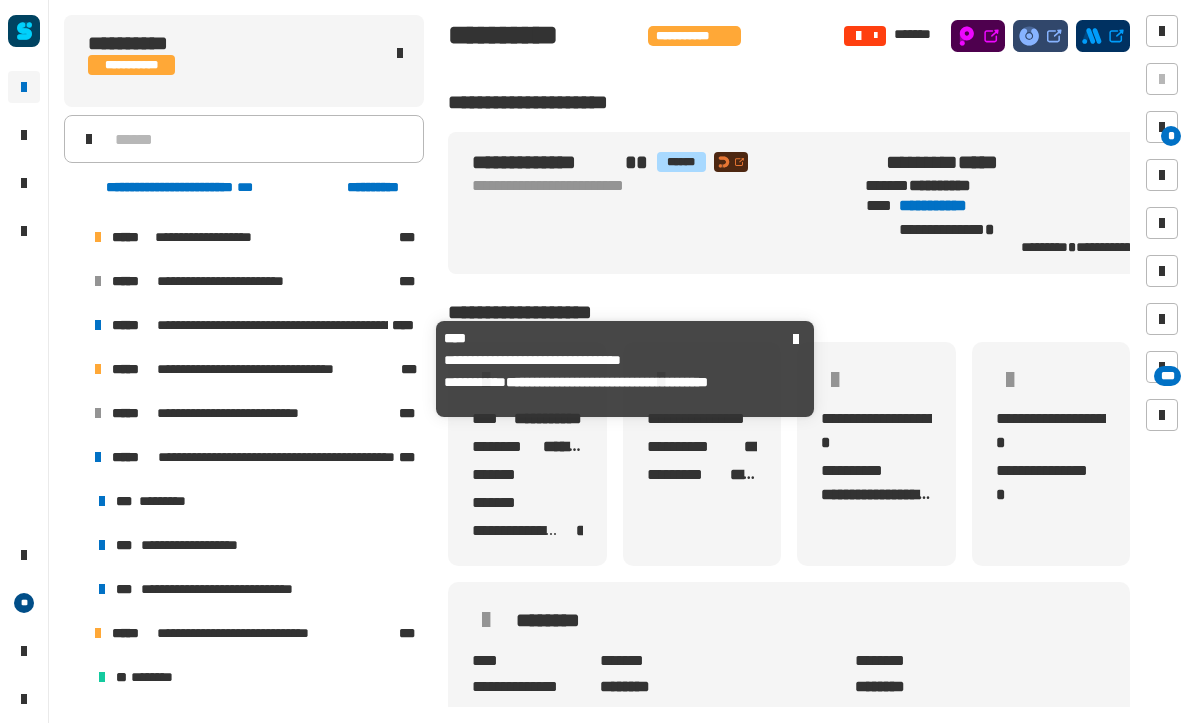 click on "*****" at bounding box center [132, 370] 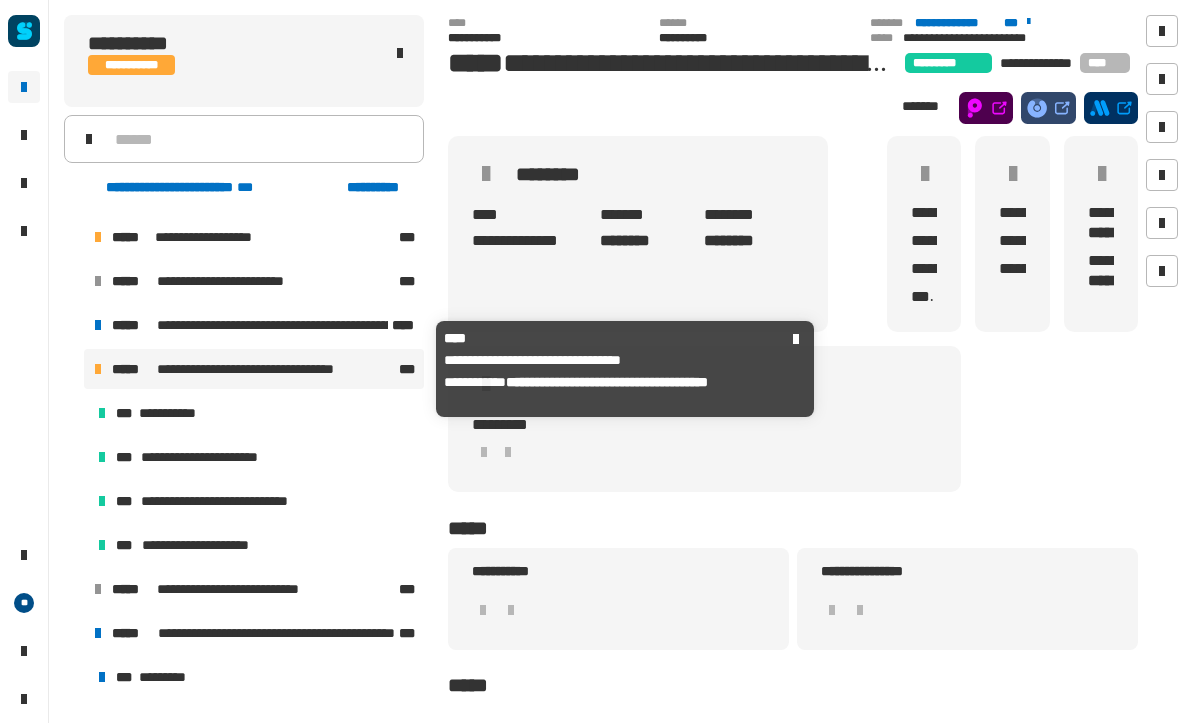 scroll, scrollTop: 0, scrollLeft: 0, axis: both 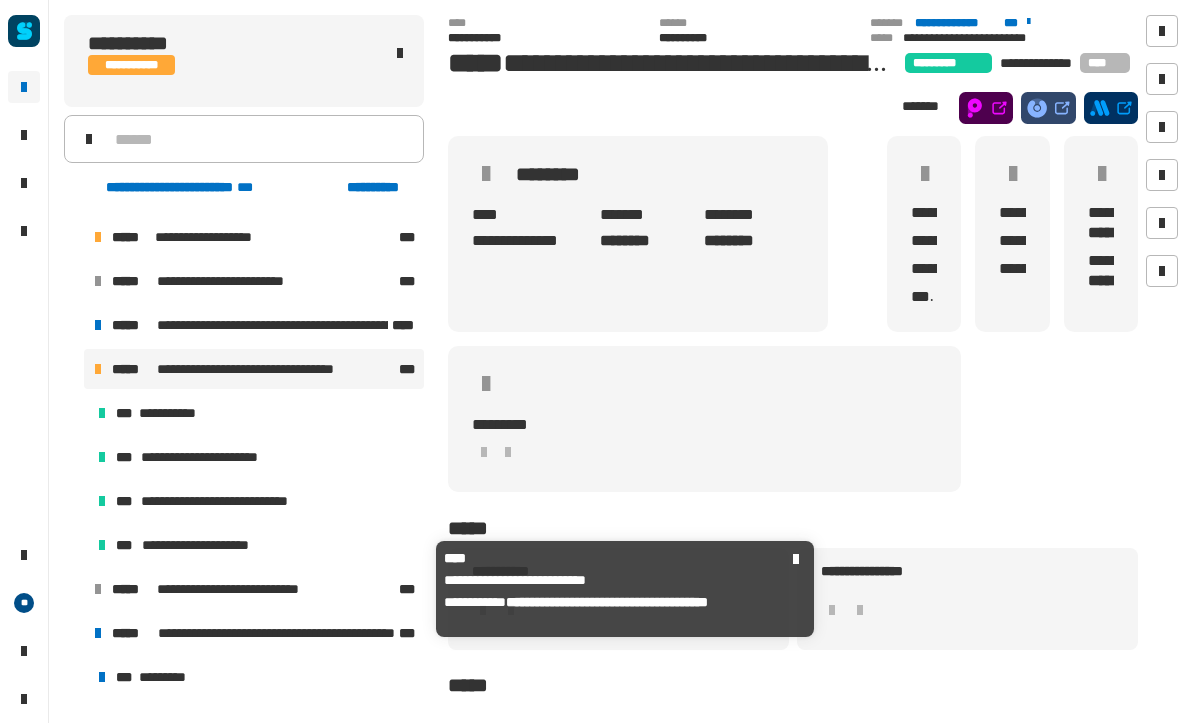 click on "**********" at bounding box center [250, 590] 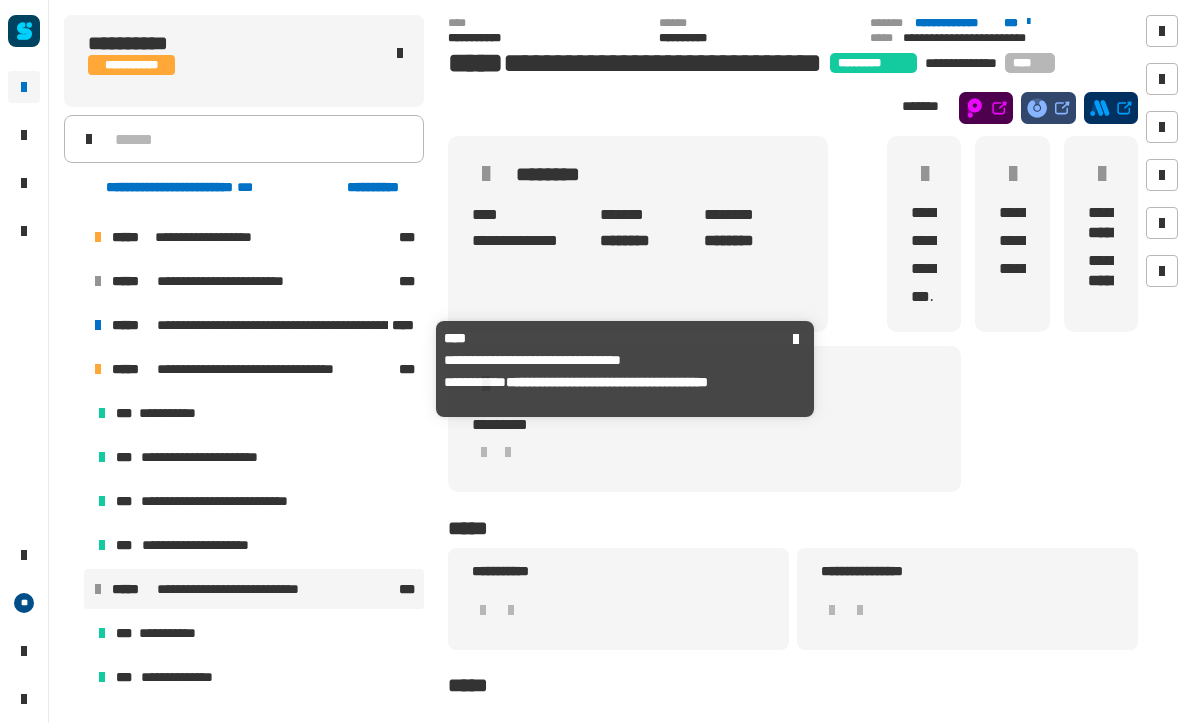 click on "**********" at bounding box center (264, 370) 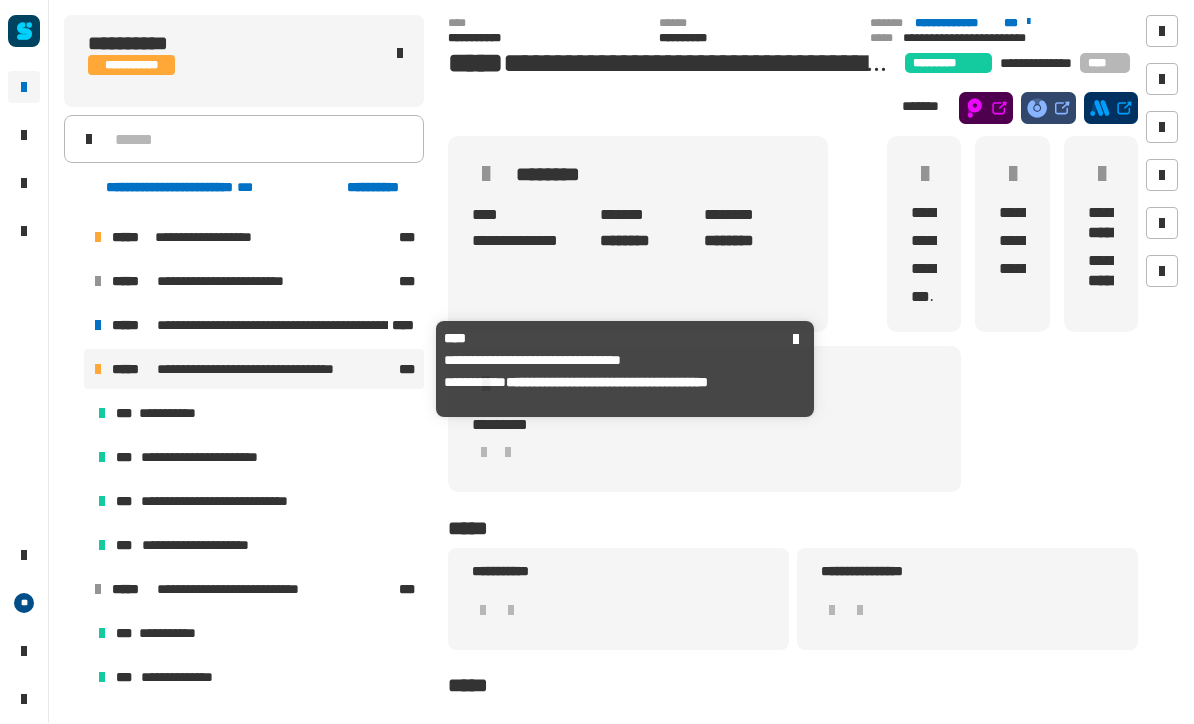 click on "**********" at bounding box center [208, 546] 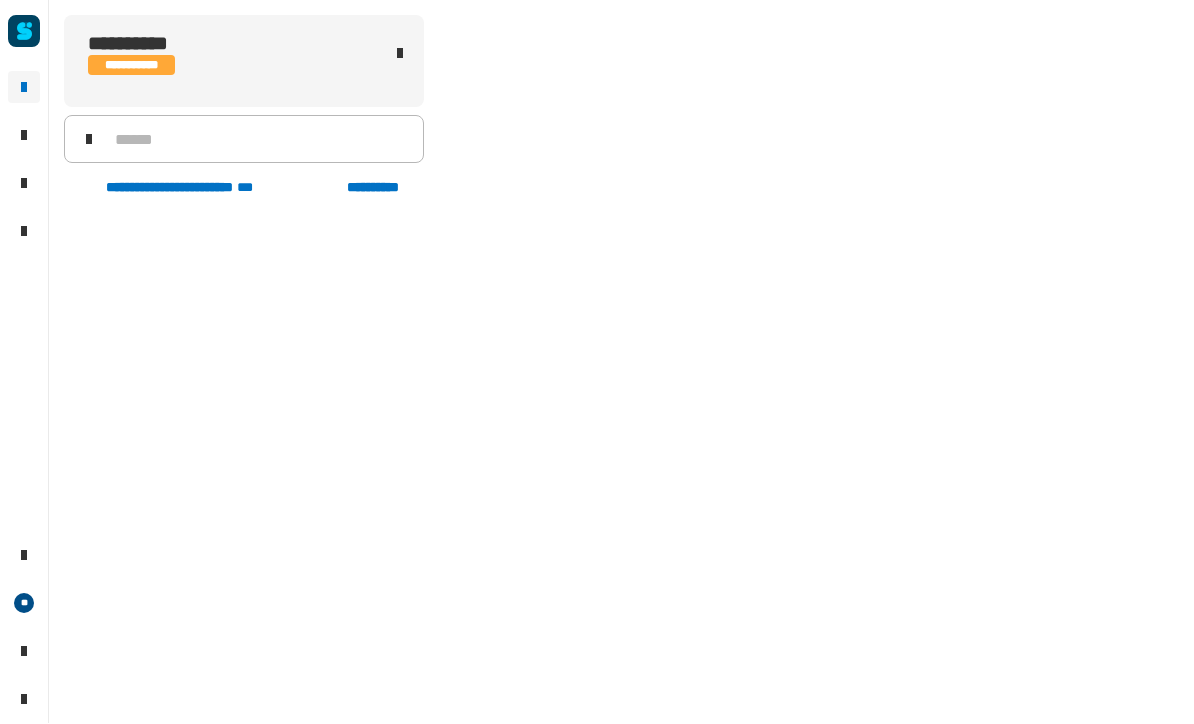 scroll, scrollTop: 918, scrollLeft: 0, axis: vertical 